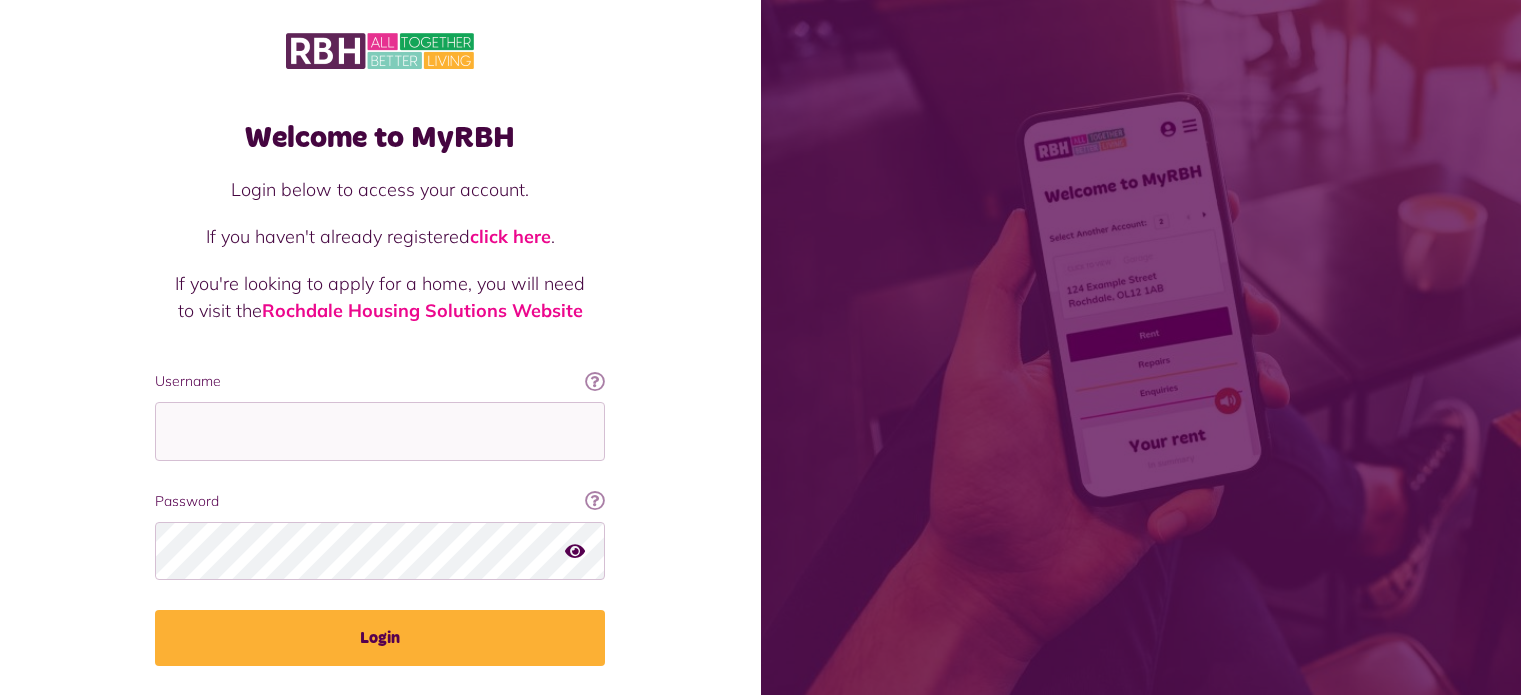 scroll, scrollTop: 0, scrollLeft: 0, axis: both 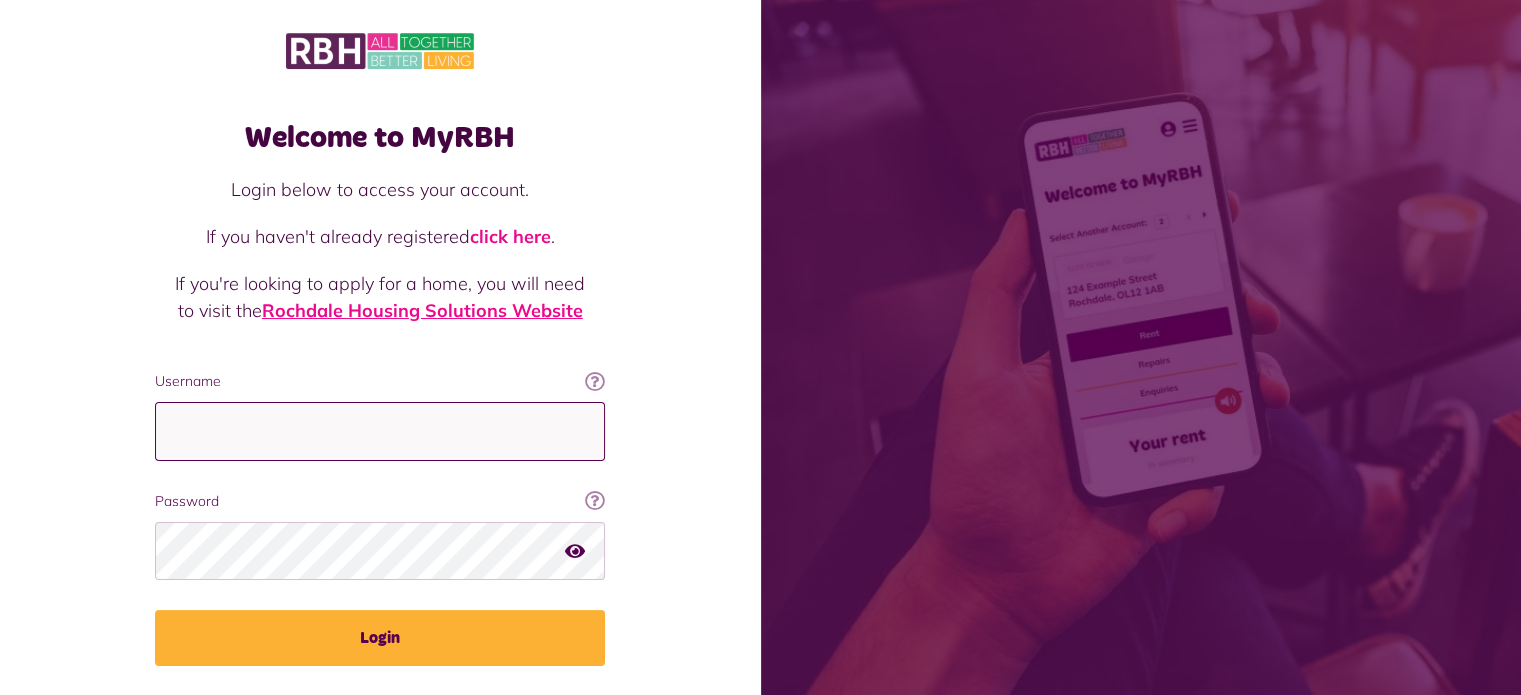 type on "**********" 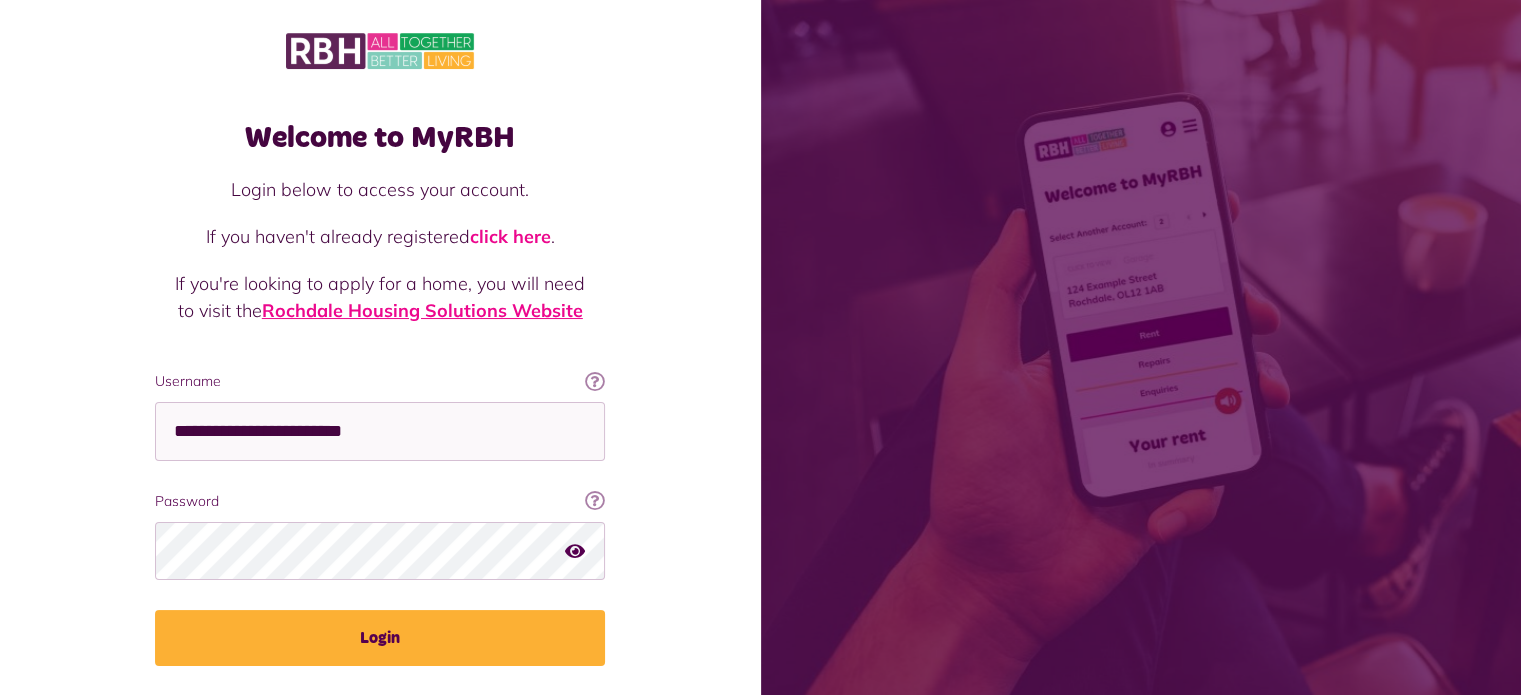 click on "Rochdale Housing Solutions Website" at bounding box center (422, 310) 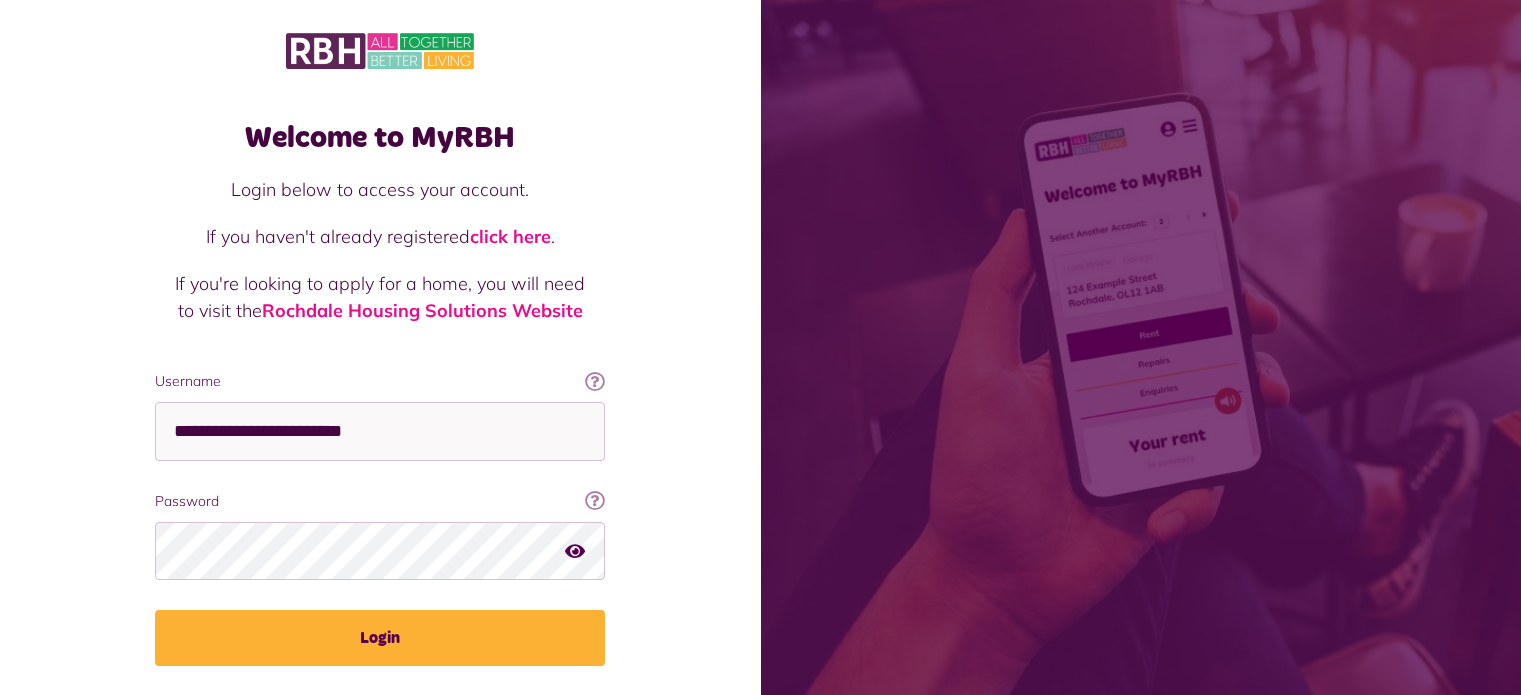scroll, scrollTop: 0, scrollLeft: 0, axis: both 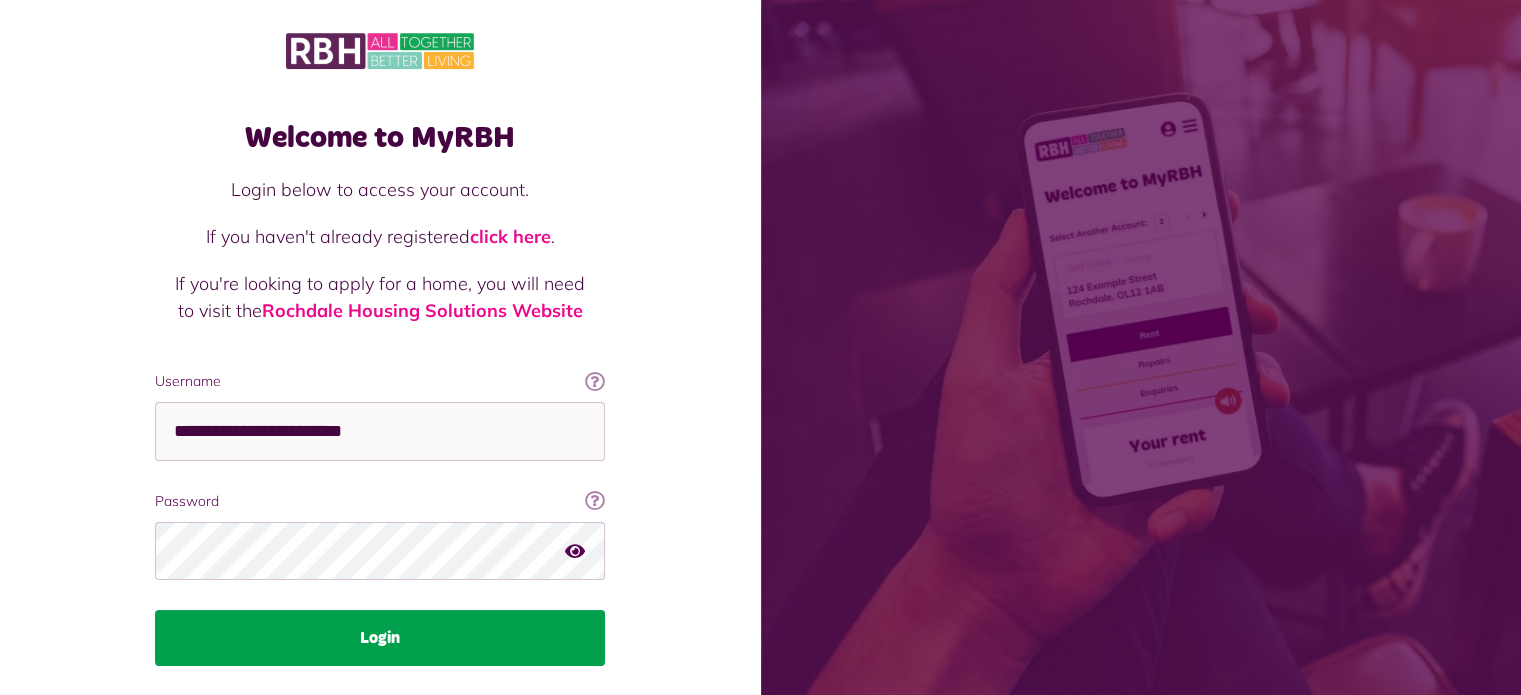 click on "Login" at bounding box center [380, 638] 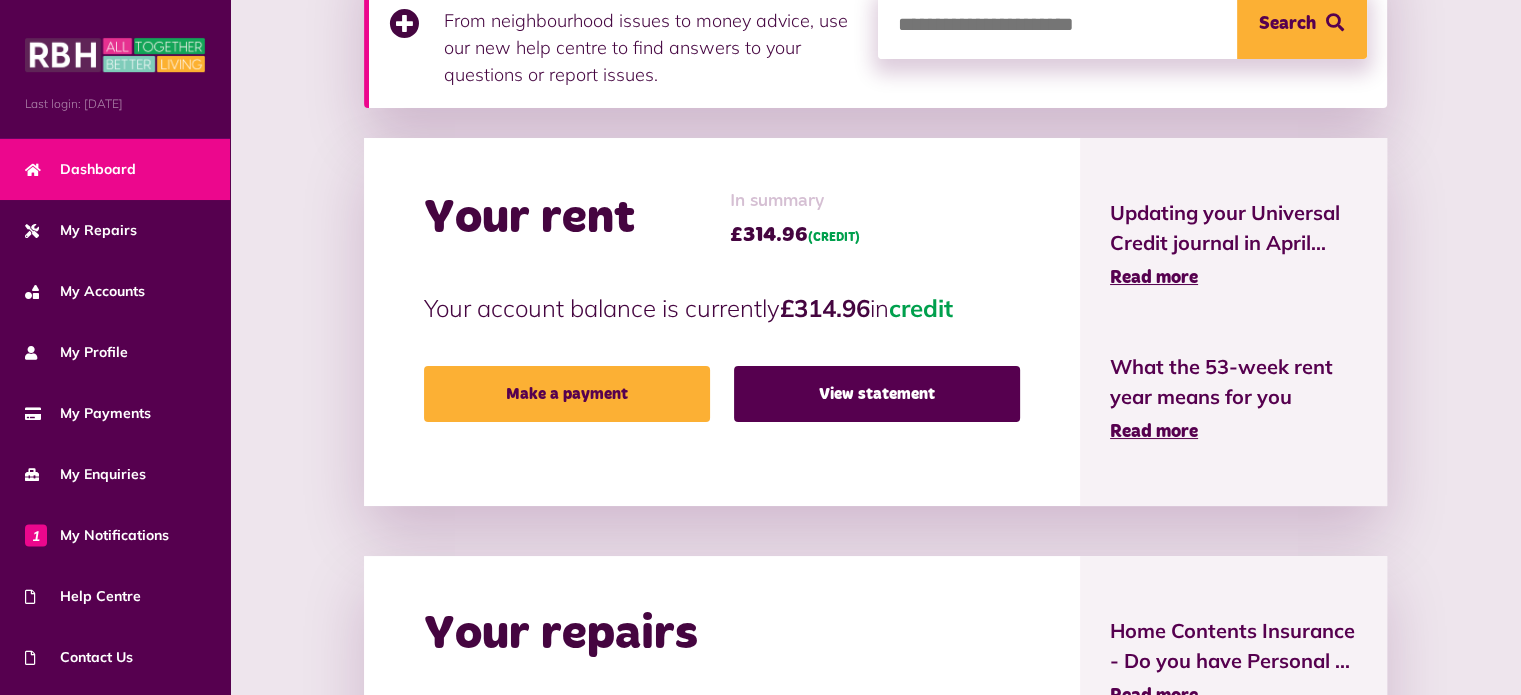 scroll, scrollTop: 0, scrollLeft: 0, axis: both 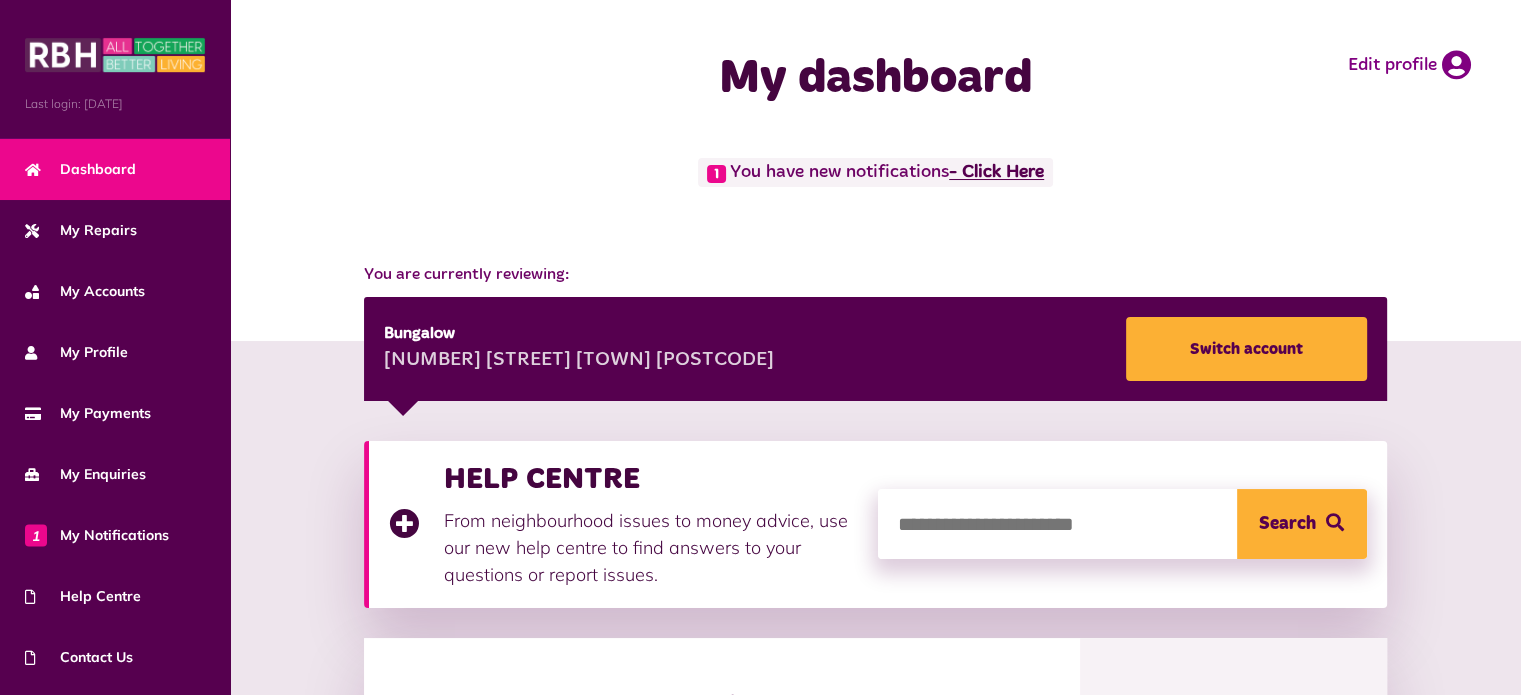 click on "- Click Here" at bounding box center [996, 173] 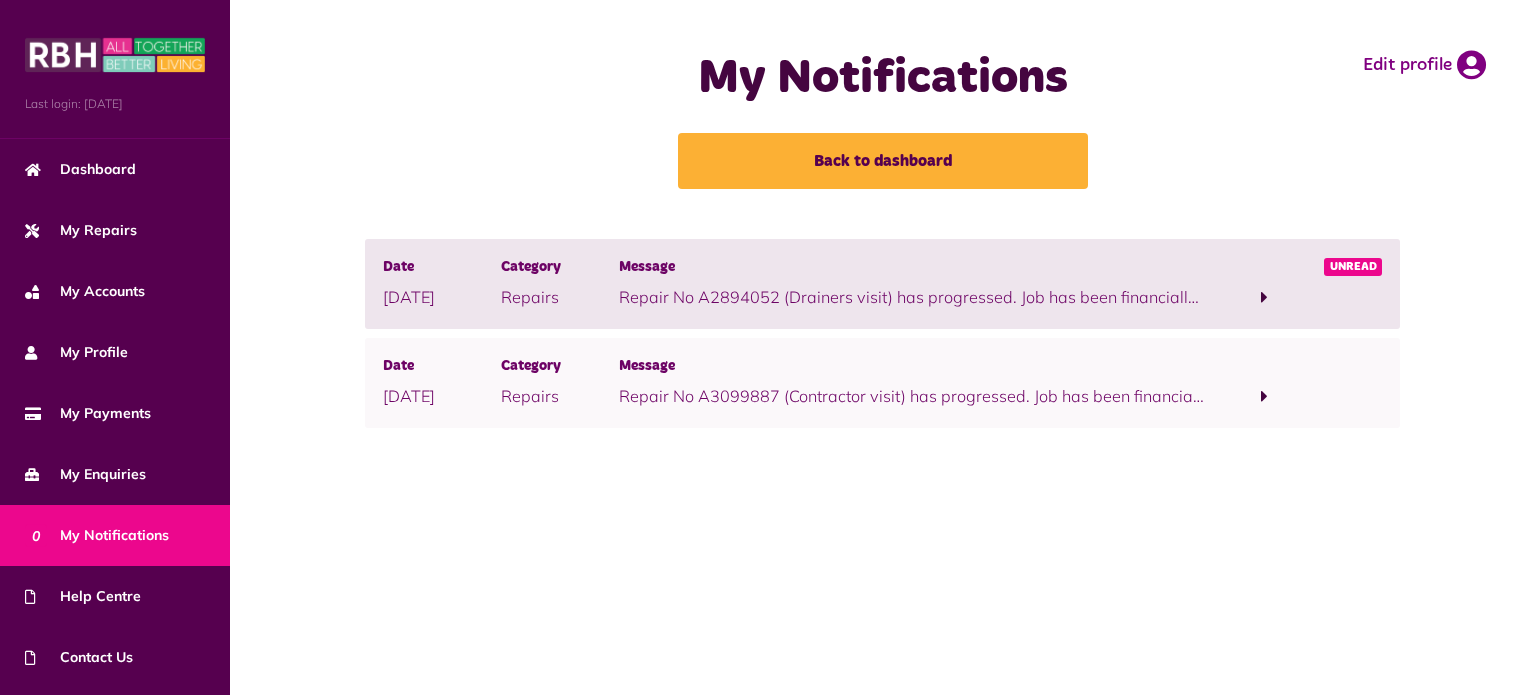 scroll, scrollTop: 0, scrollLeft: 0, axis: both 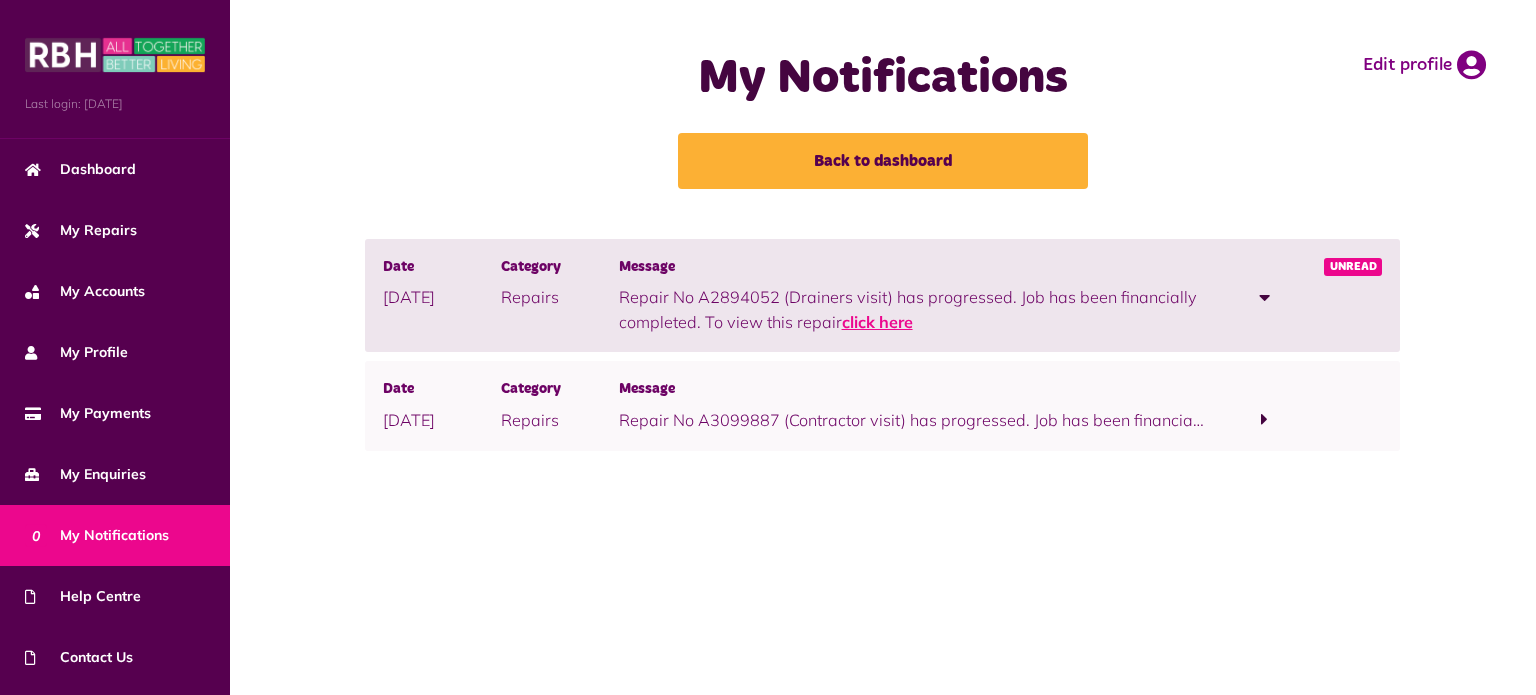 click on "click here" at bounding box center [877, 322] 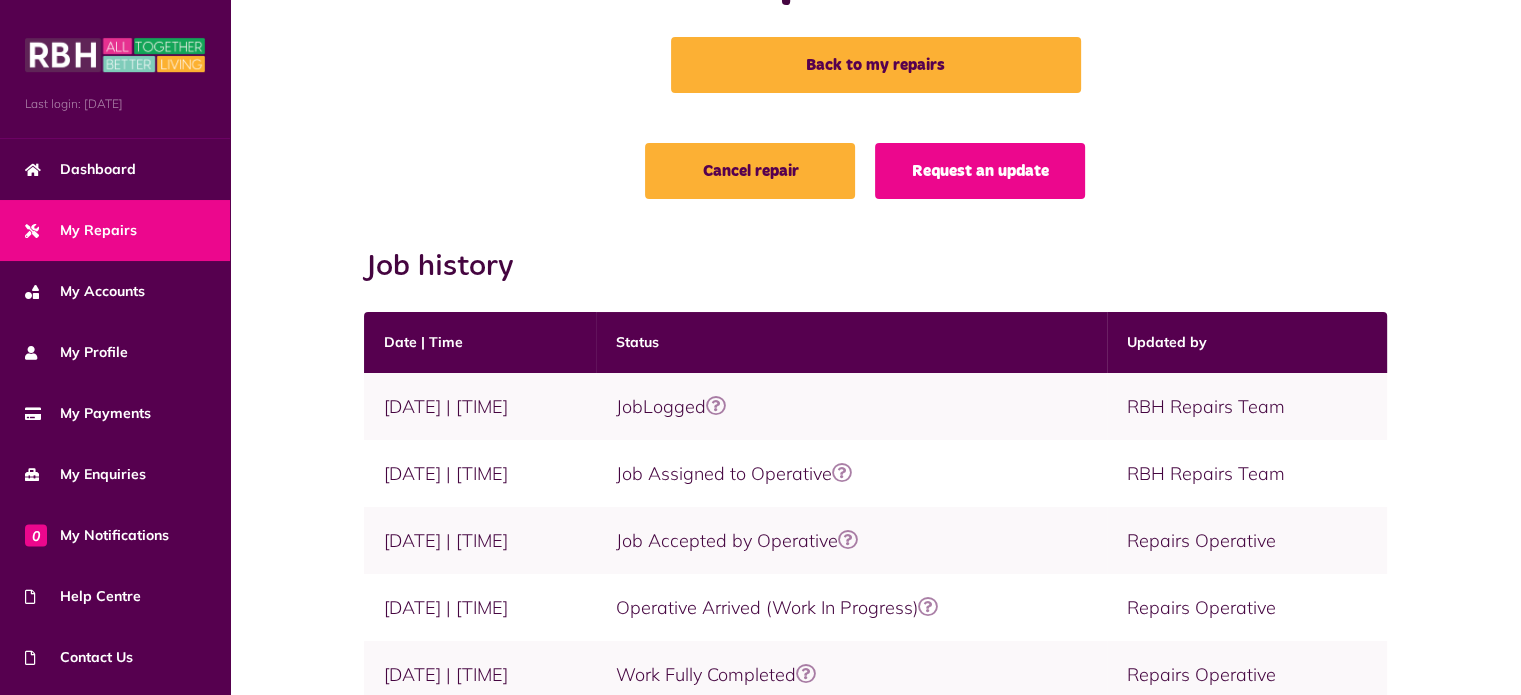 scroll, scrollTop: 0, scrollLeft: 0, axis: both 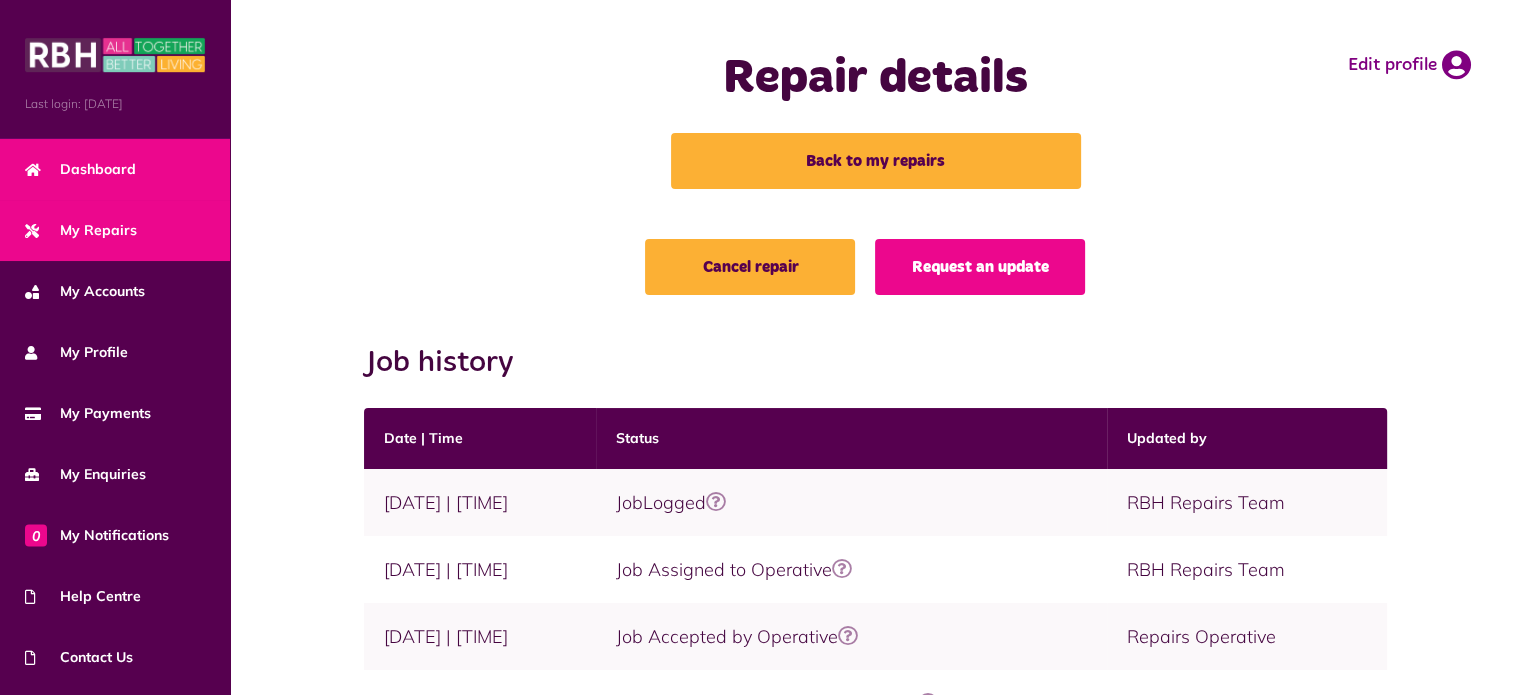 click on "Dashboard" at bounding box center (80, 169) 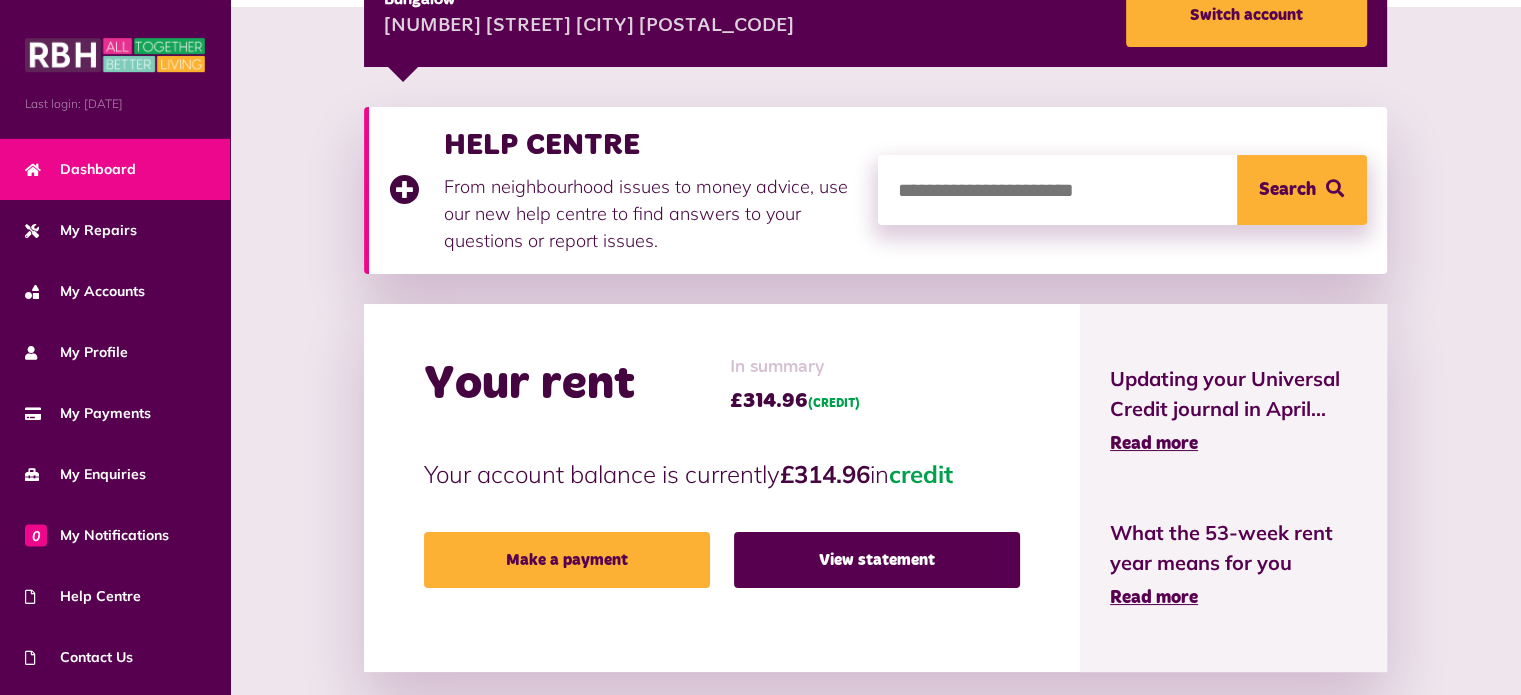 scroll, scrollTop: 319, scrollLeft: 0, axis: vertical 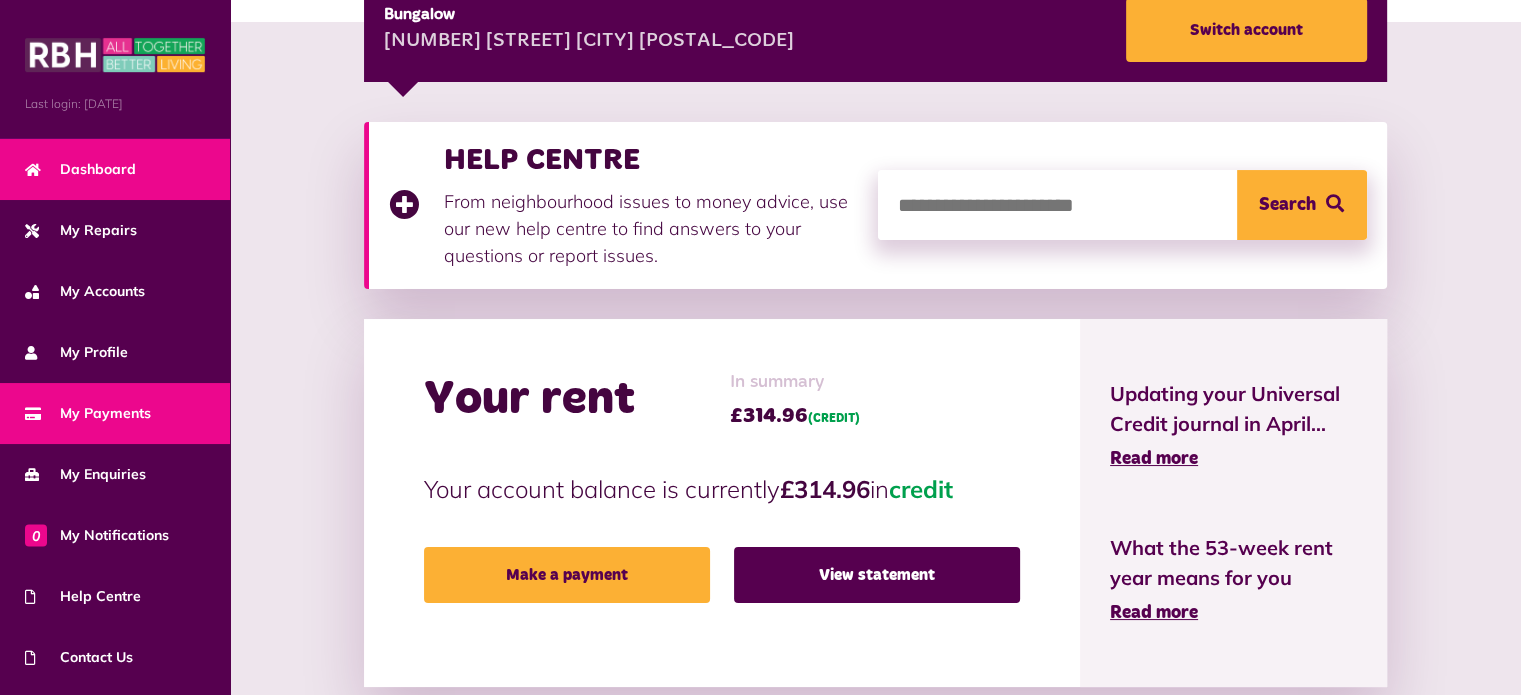 click on "My Payments" at bounding box center [88, 413] 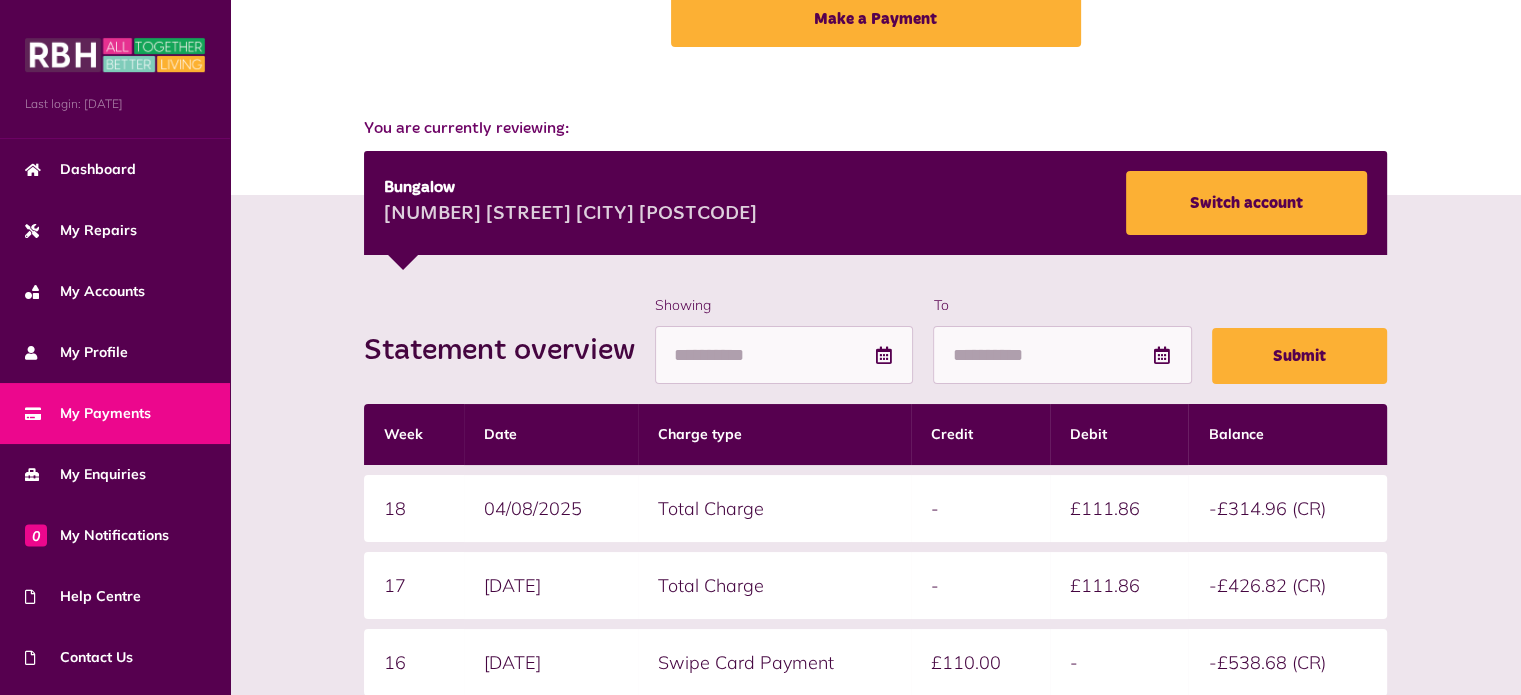 scroll, scrollTop: 0, scrollLeft: 0, axis: both 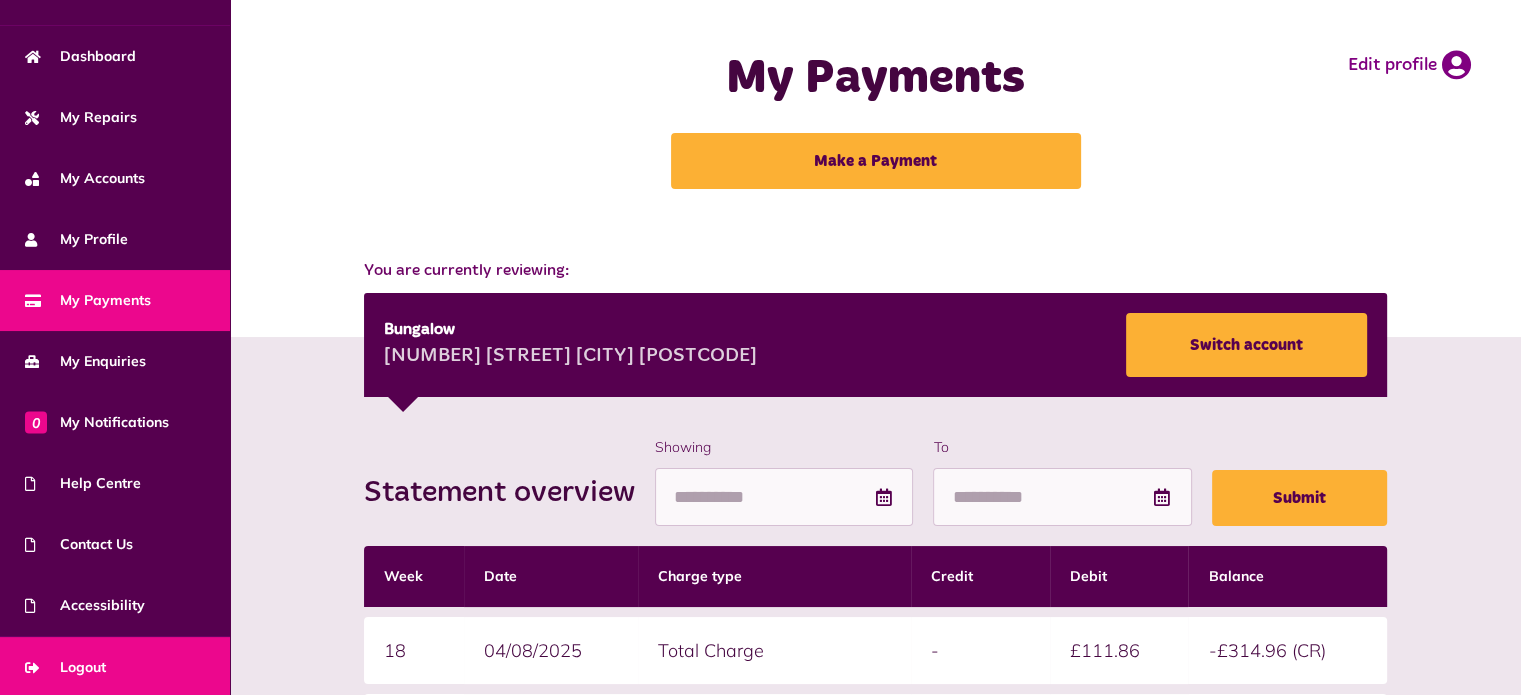 click on "Logout" at bounding box center (65, 667) 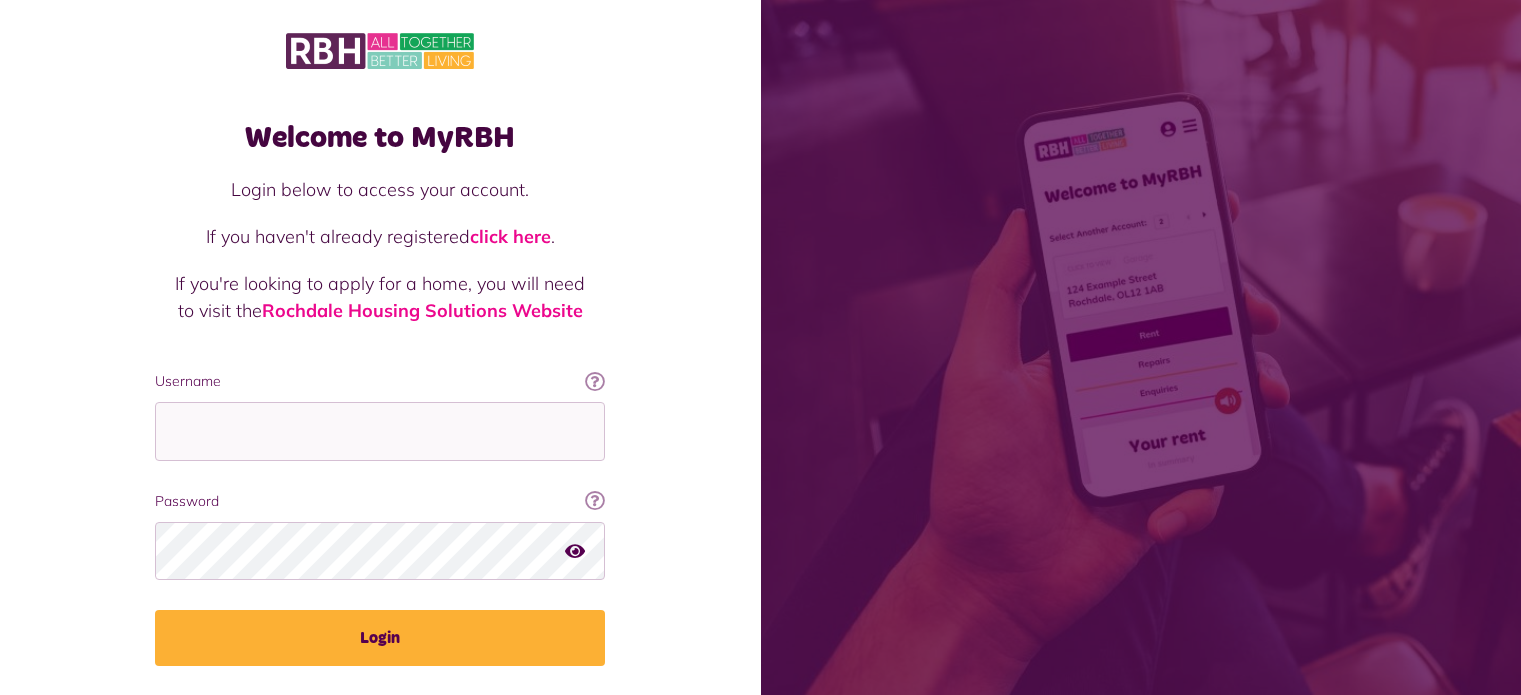 scroll, scrollTop: 0, scrollLeft: 0, axis: both 